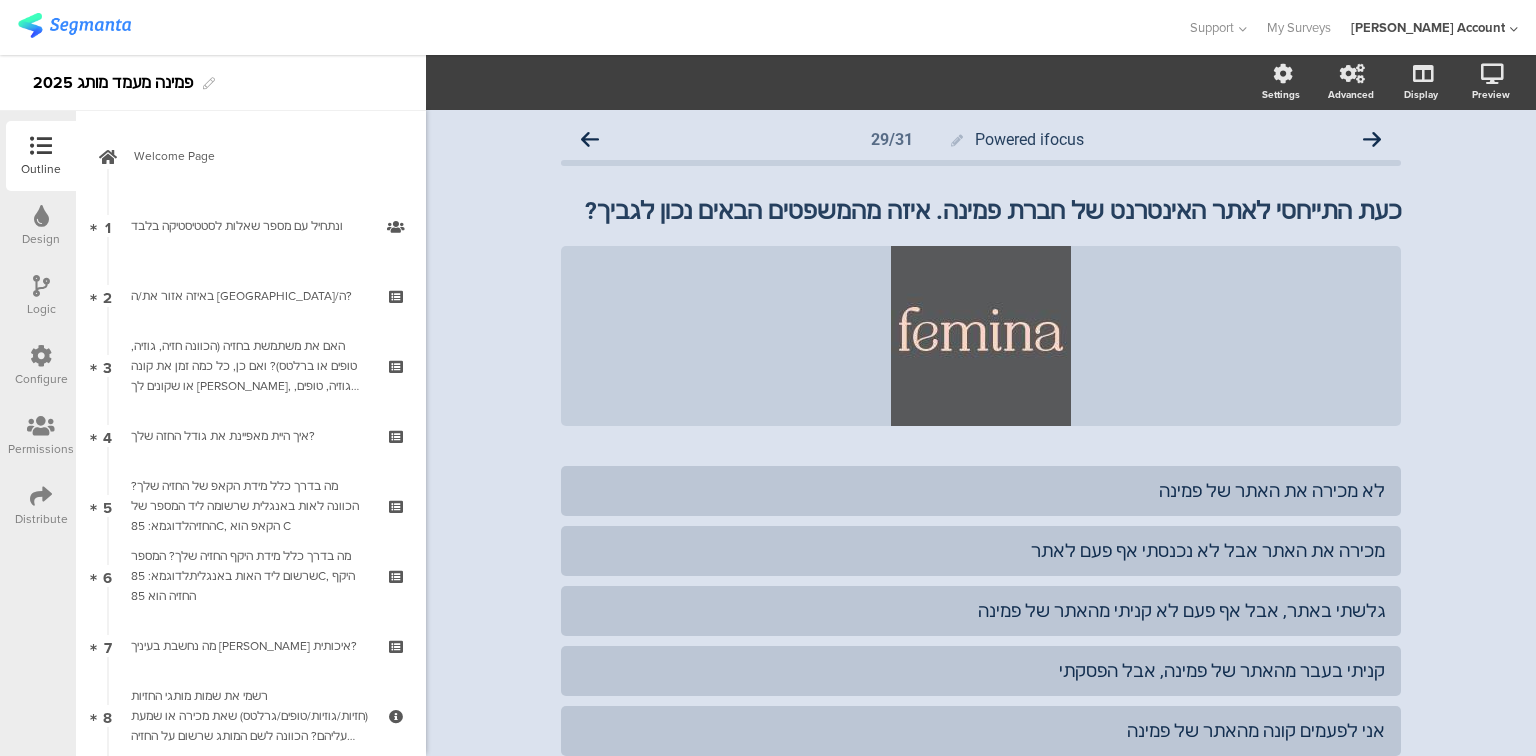 scroll, scrollTop: 0, scrollLeft: 0, axis: both 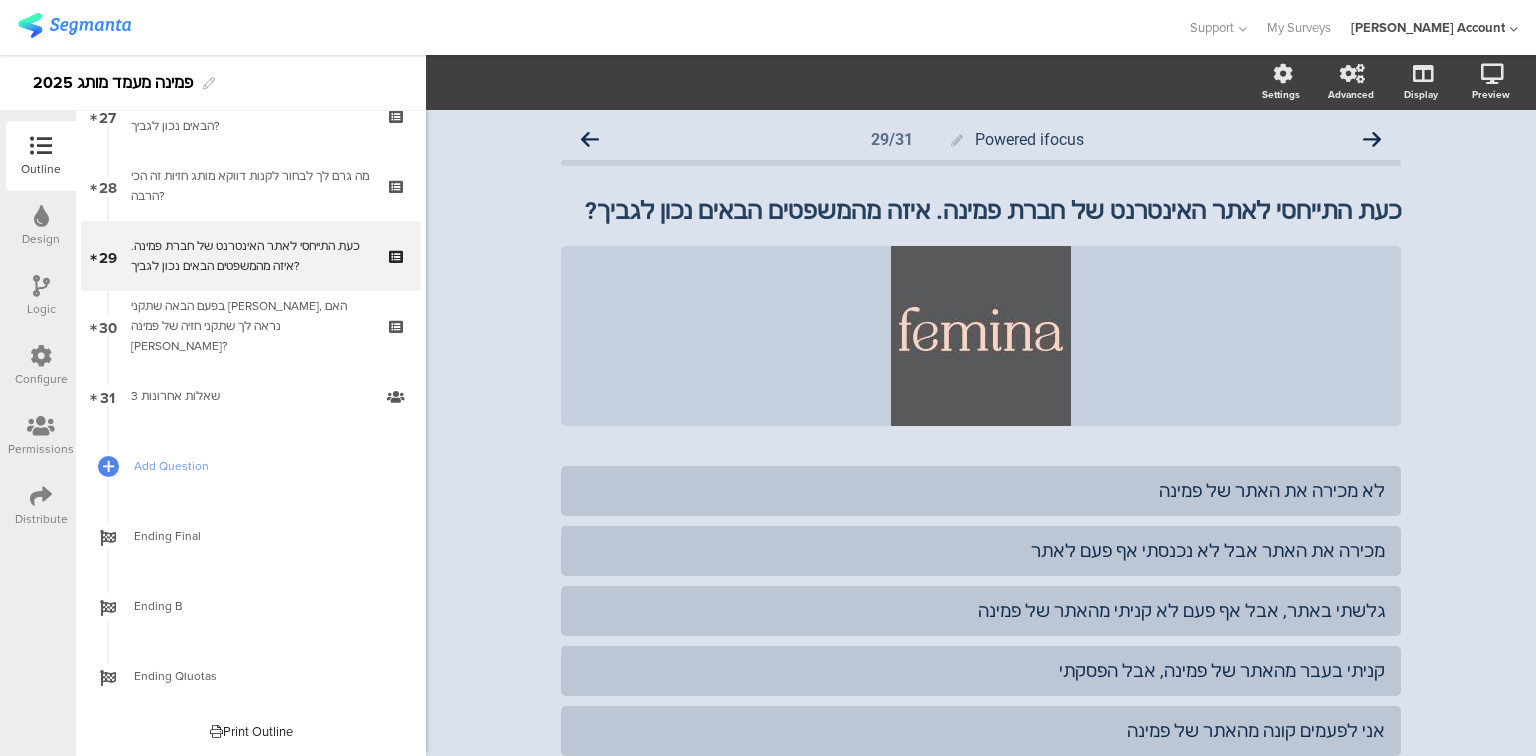click at bounding box center [74, 25] 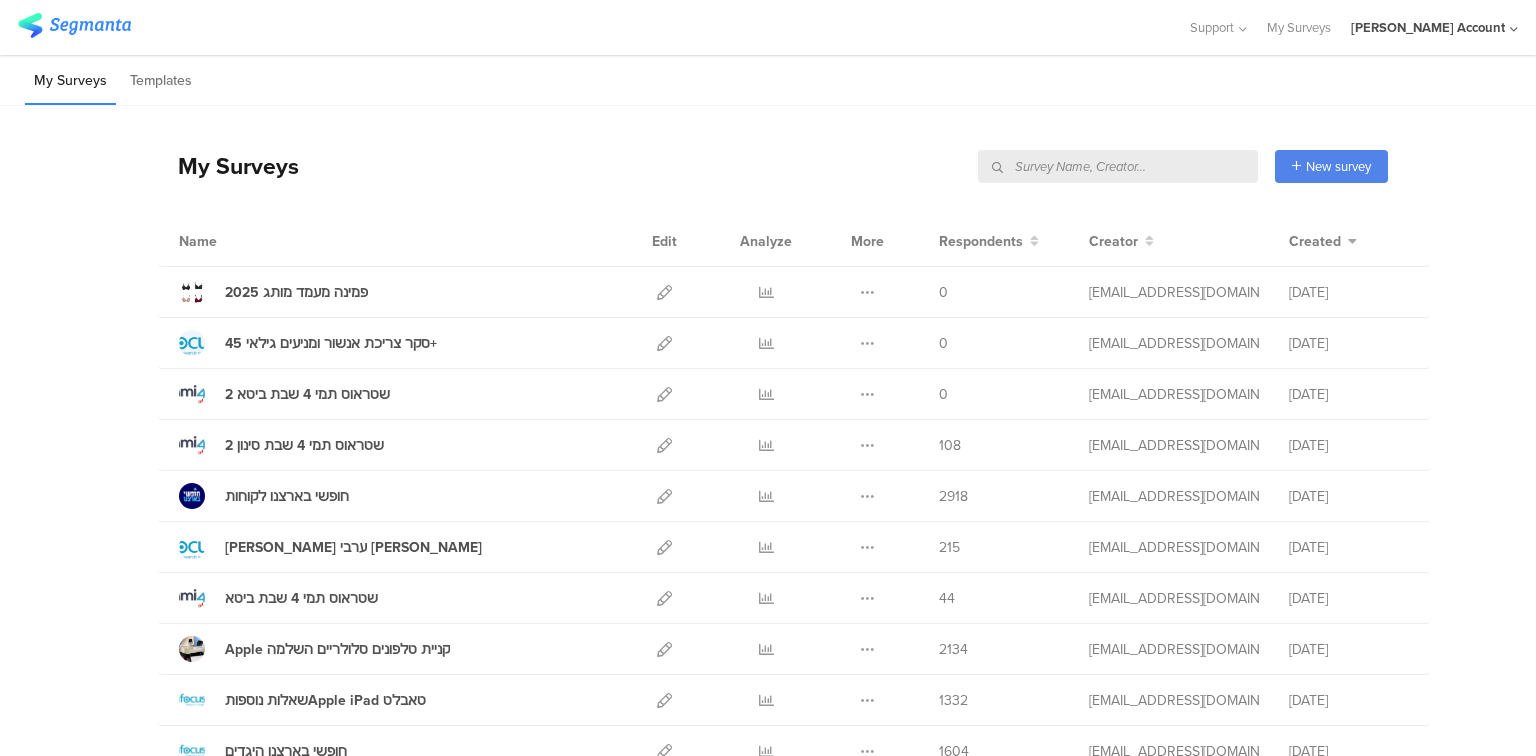 click at bounding box center (1118, 166) 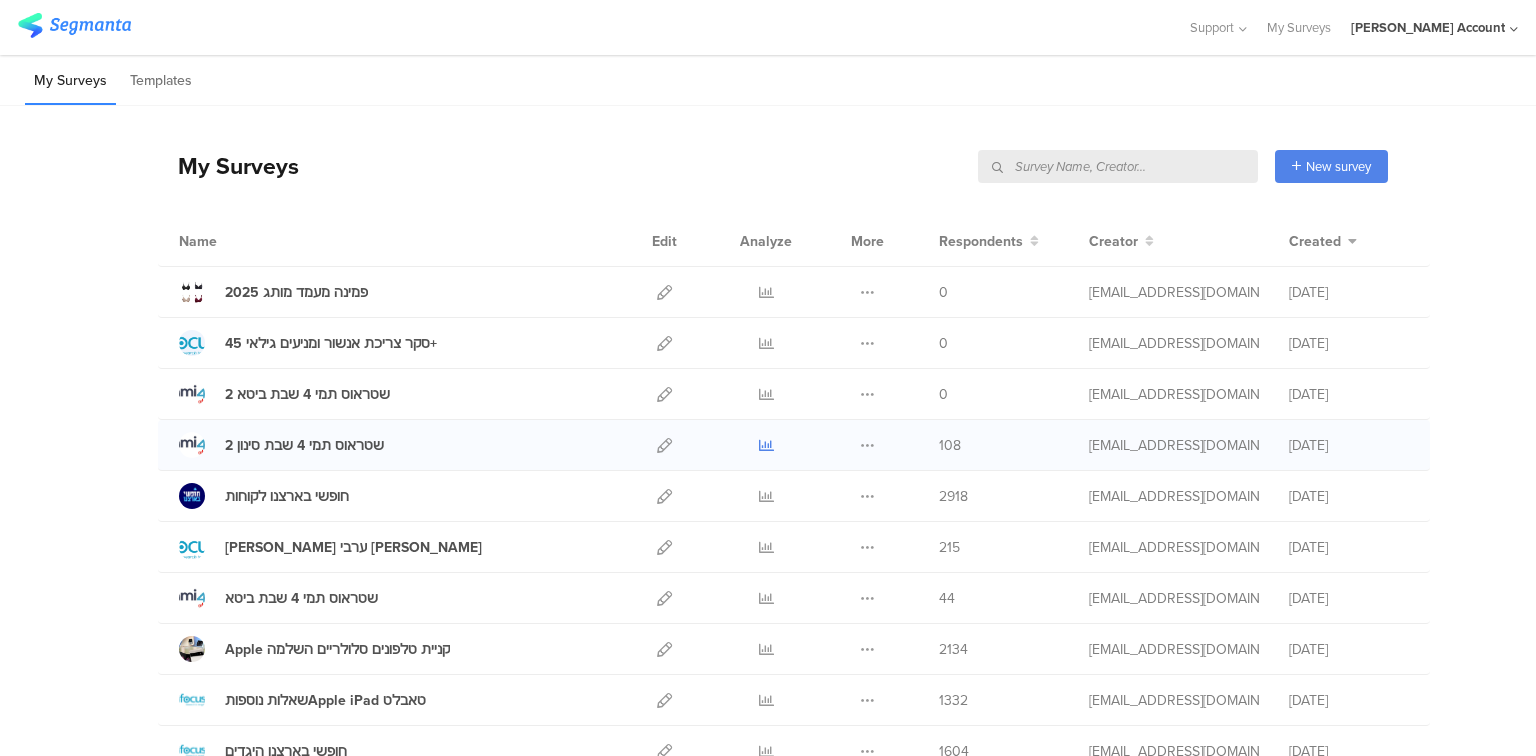 click at bounding box center (766, 445) 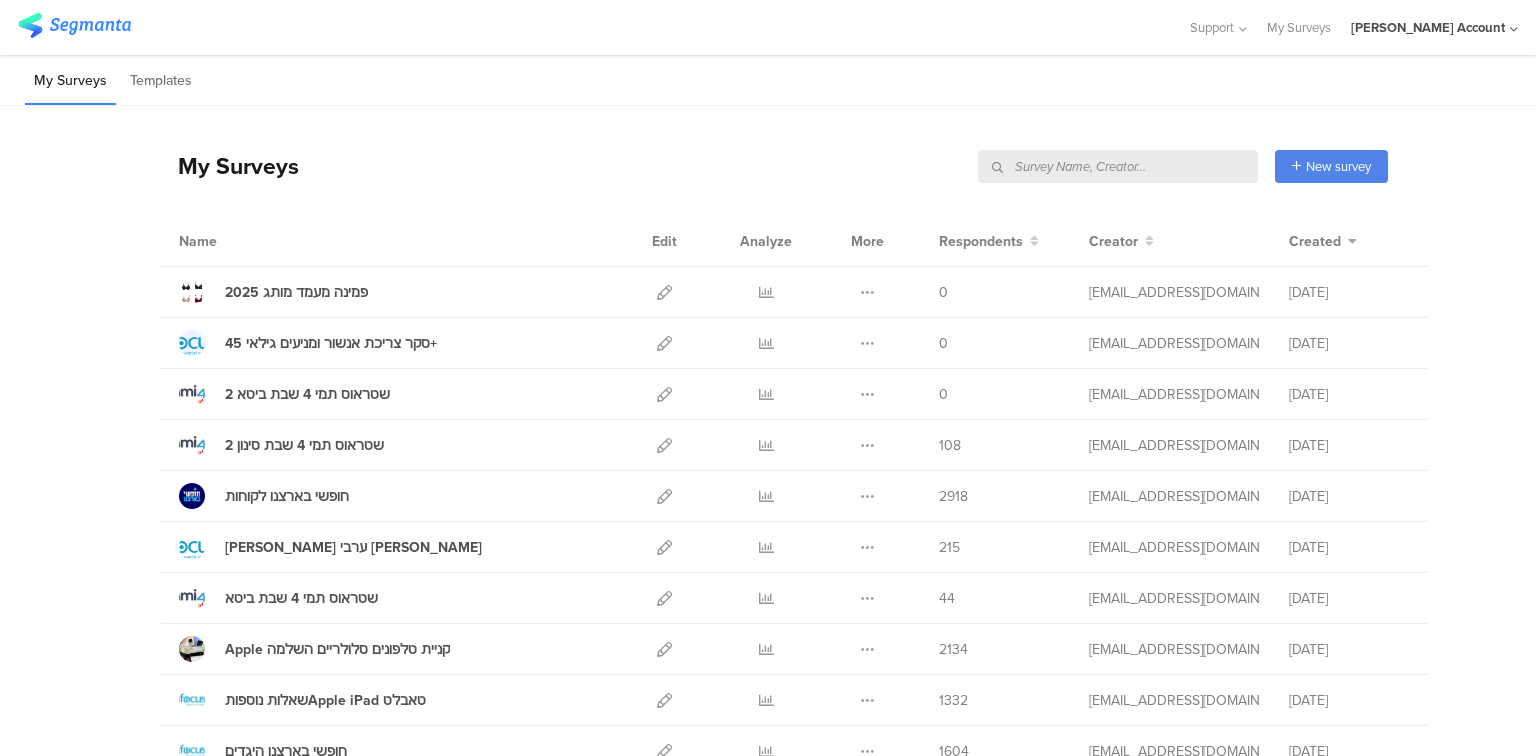 click at bounding box center [1118, 166] 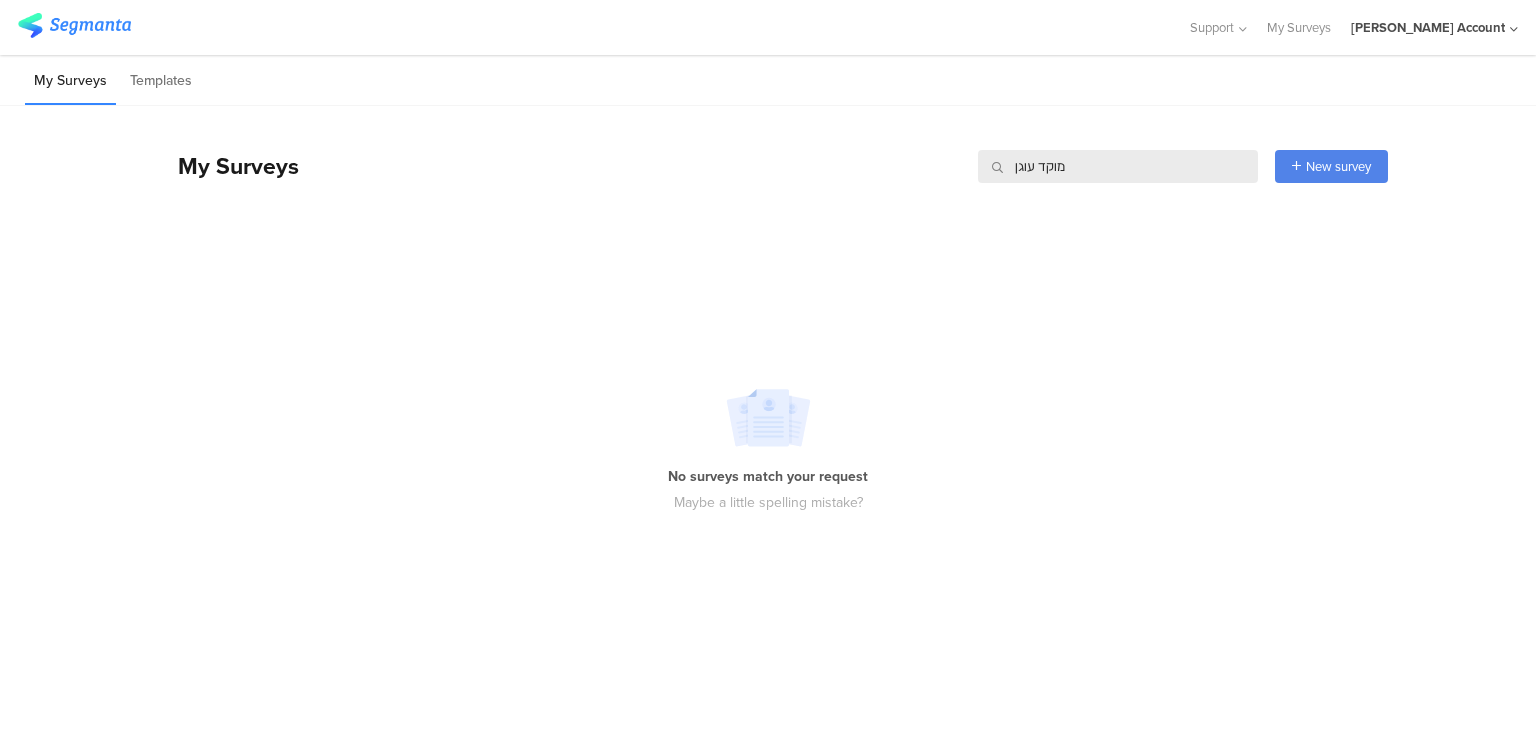 click on "מוקד עוגן" at bounding box center (1118, 166) 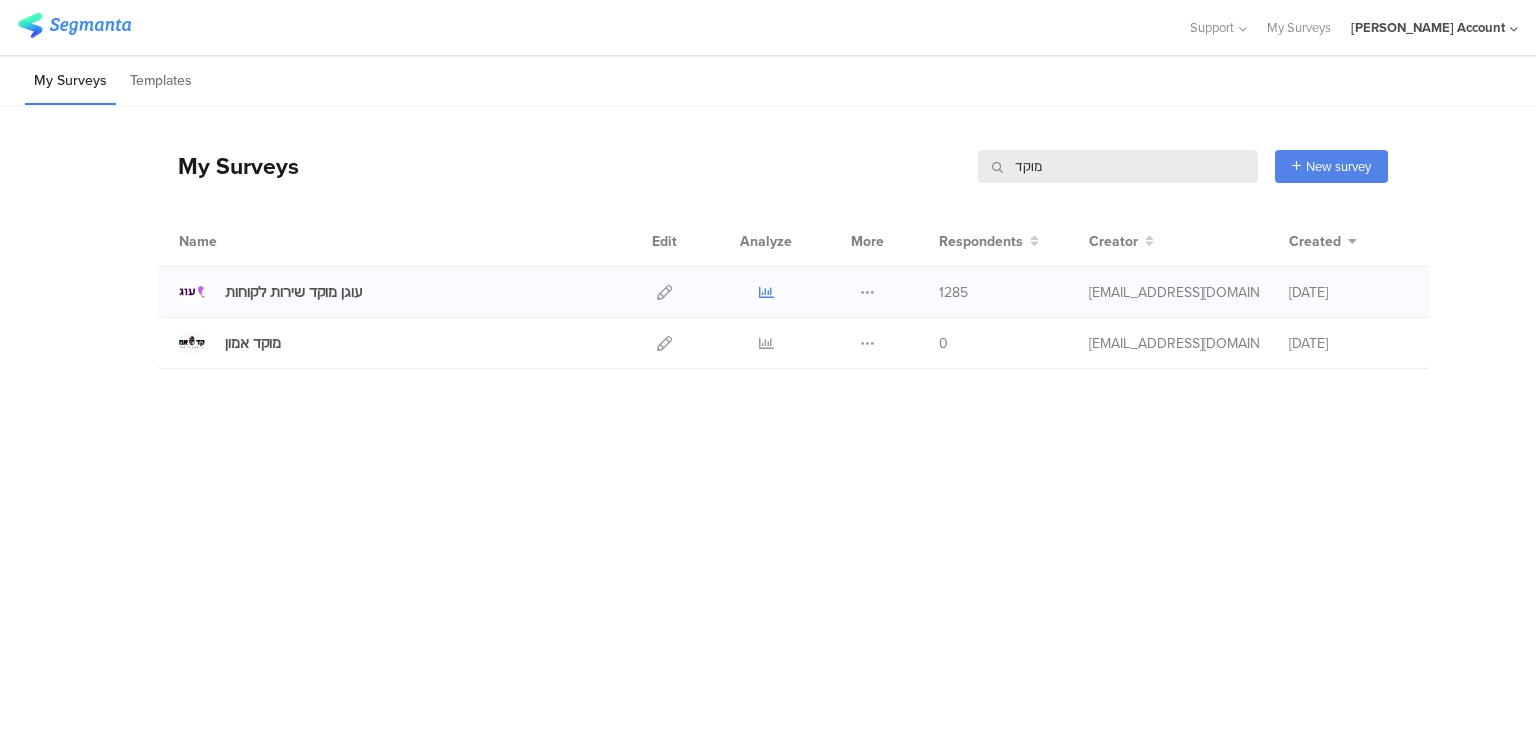 type on "מוקד" 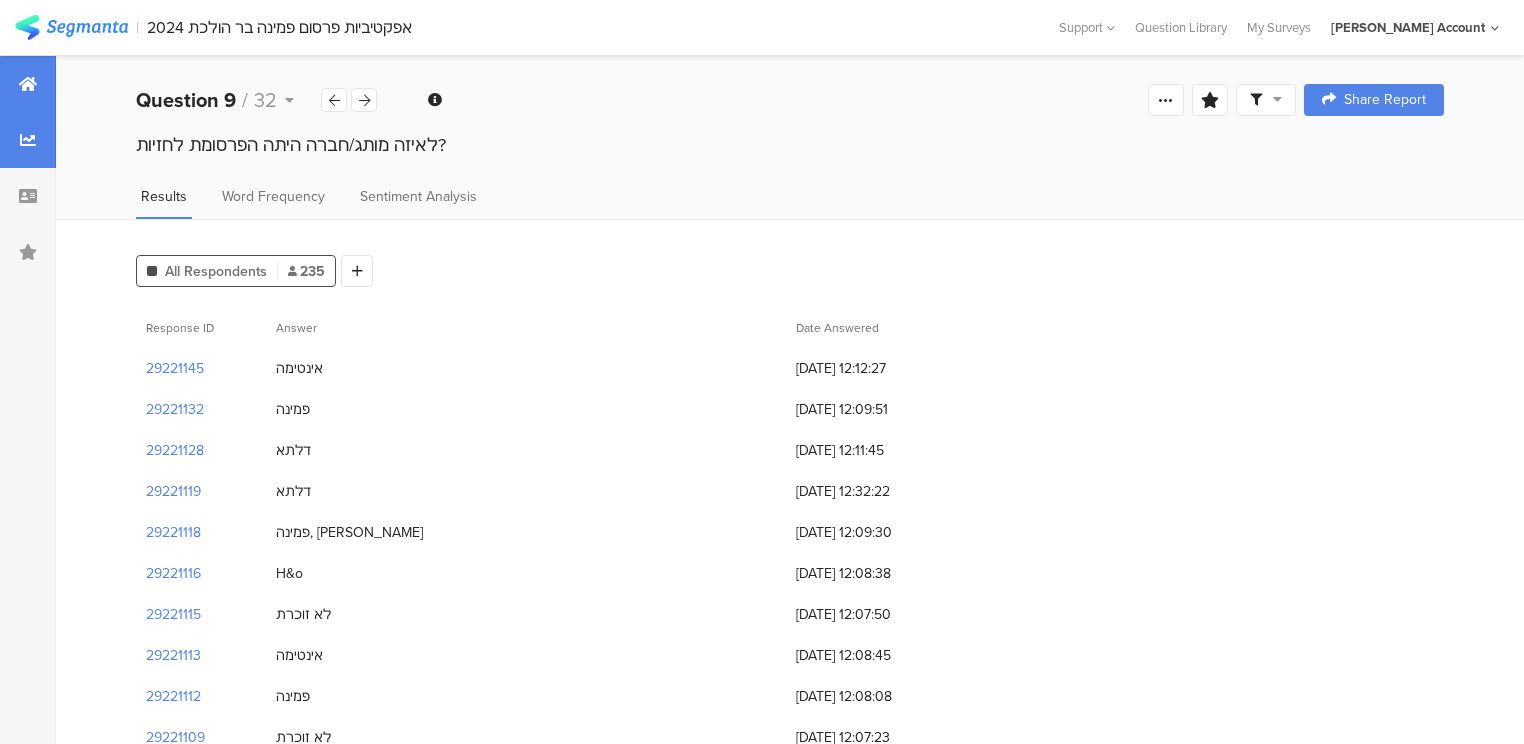 scroll, scrollTop: 0, scrollLeft: 0, axis: both 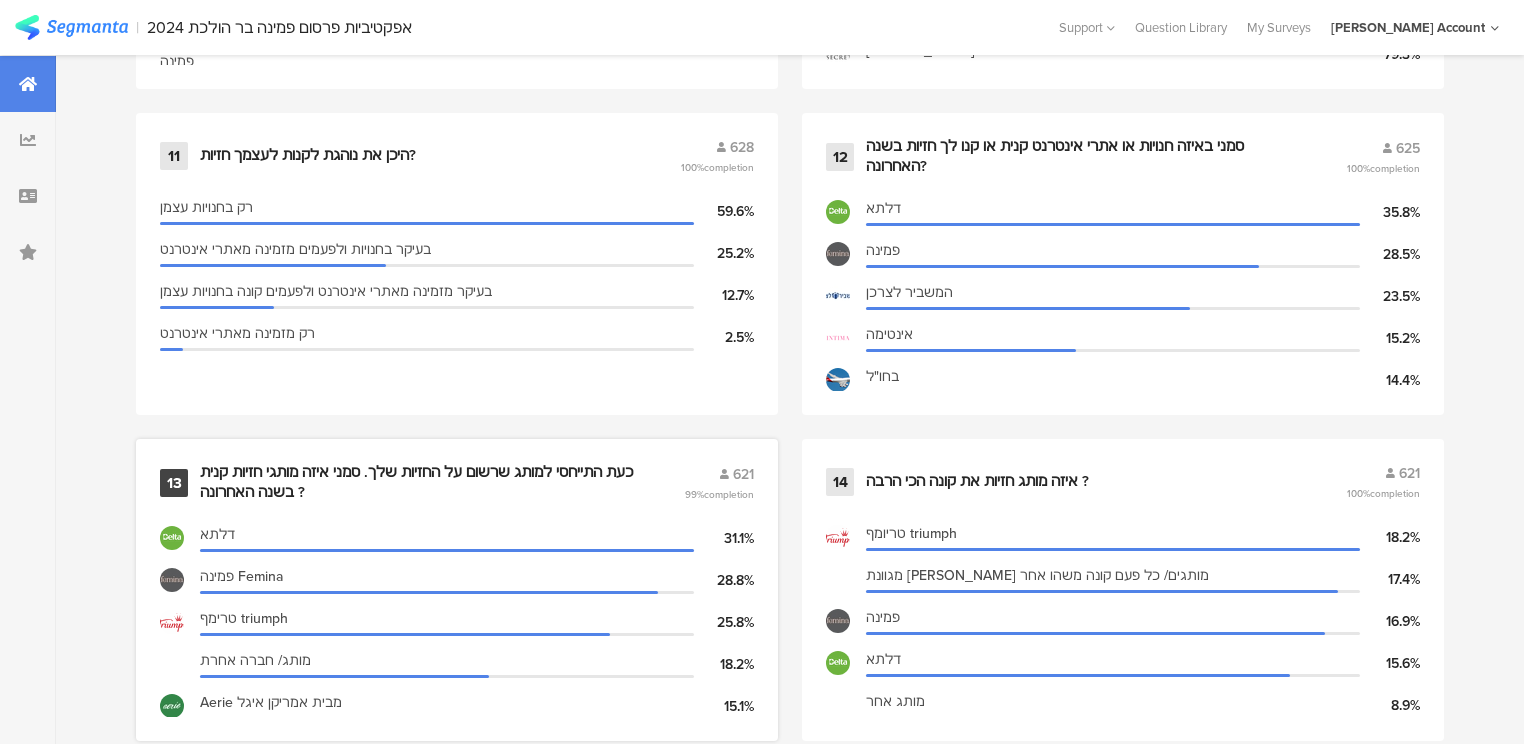 click on "כעת התייחסי למותג שרשום על החזיות שלך. סמני איזה מותגי חזיות קנית בשנה האחרונה ?" at bounding box center (418, 482) 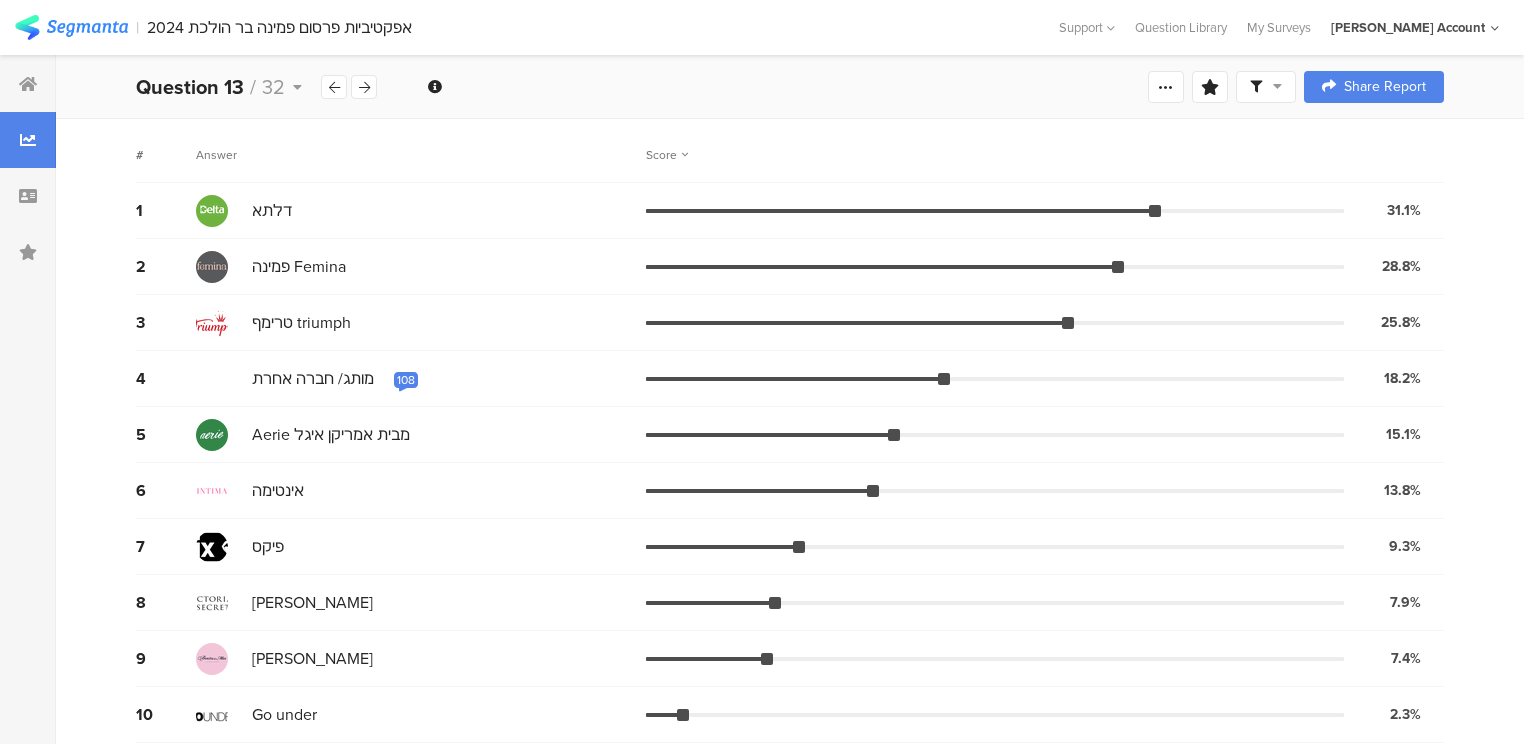 scroll, scrollTop: 191, scrollLeft: 0, axis: vertical 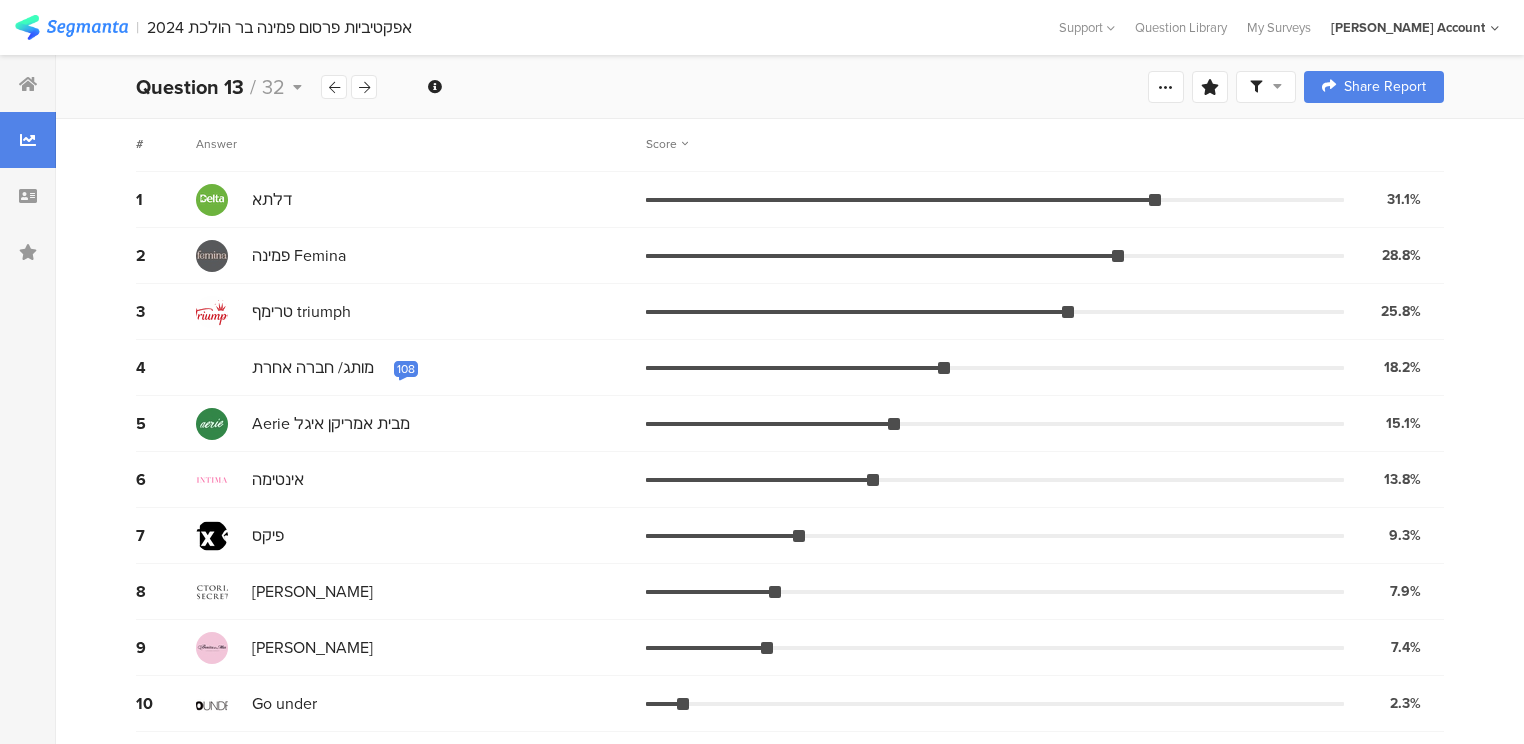 click on "108" at bounding box center [406, 369] 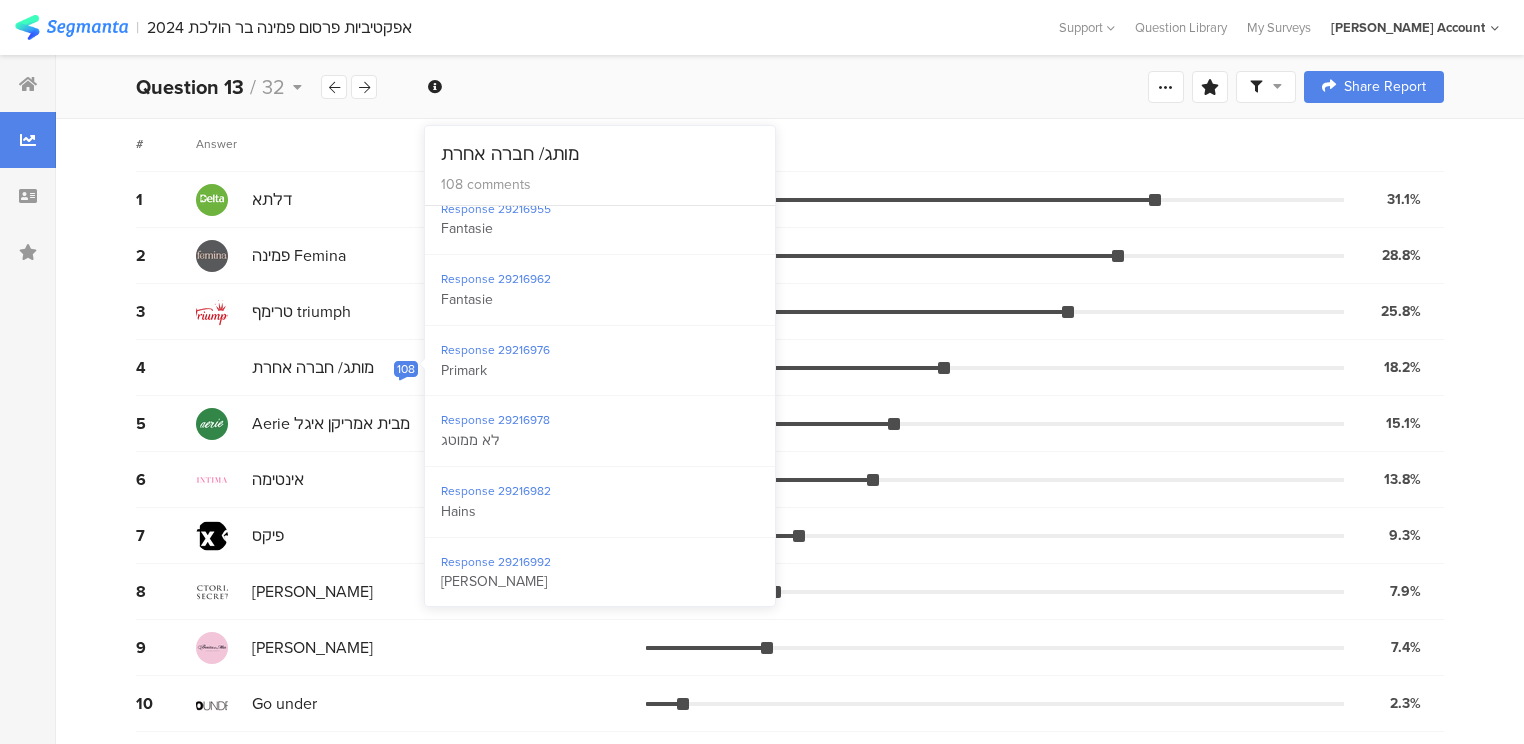 scroll, scrollTop: 1360, scrollLeft: 0, axis: vertical 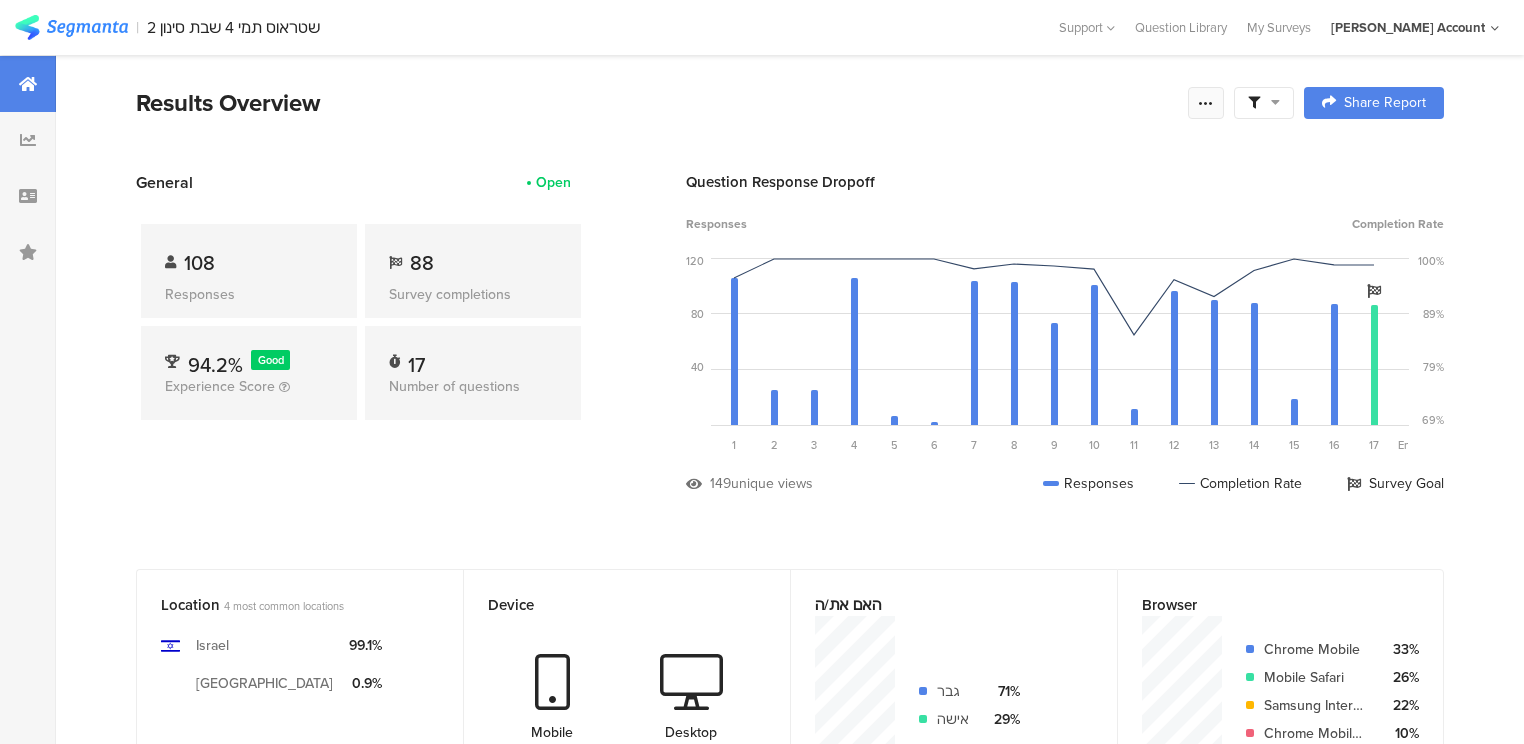 click at bounding box center (1206, 103) 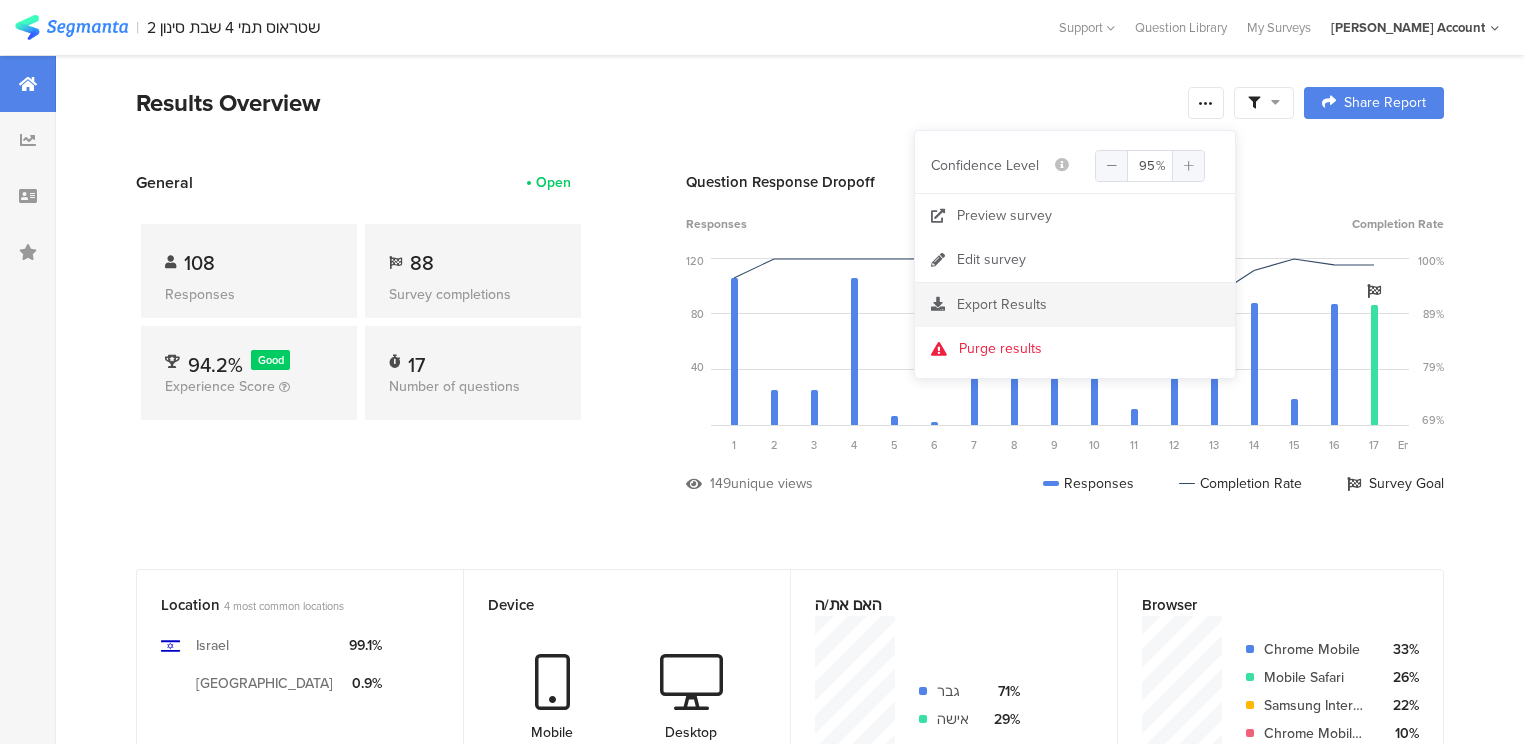 click on "Export Results" at bounding box center (1002, 304) 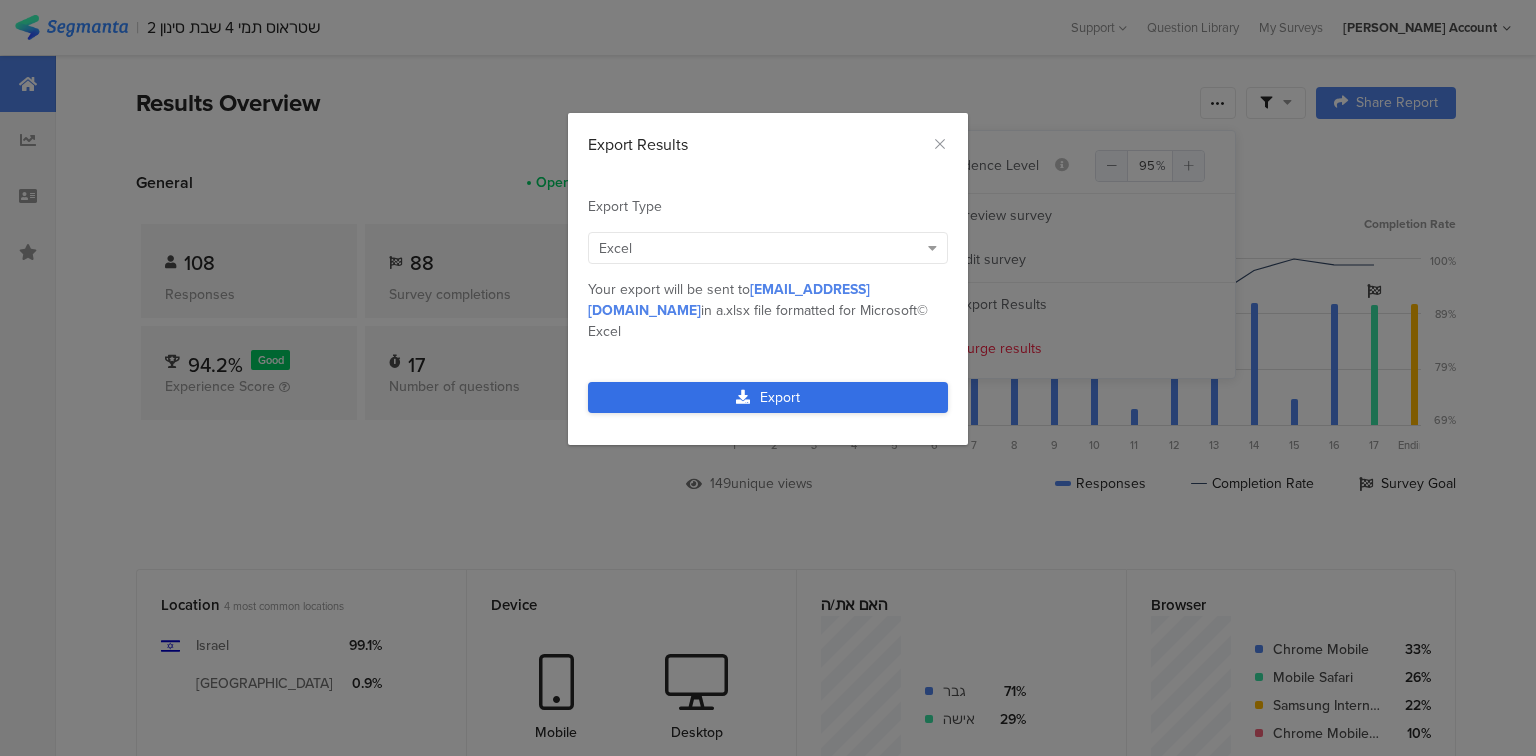 click on "Export" at bounding box center [768, 397] 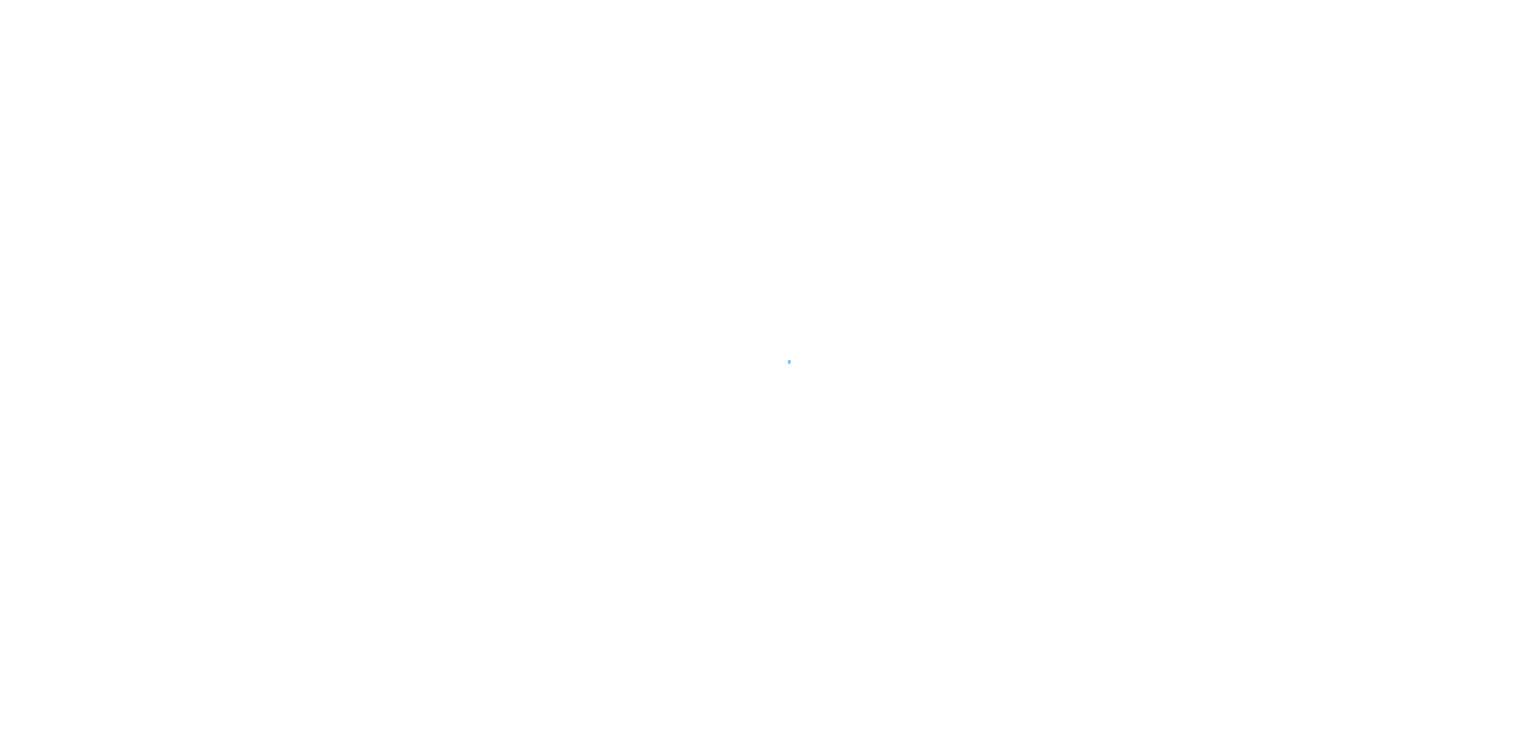 scroll, scrollTop: 0, scrollLeft: 0, axis: both 